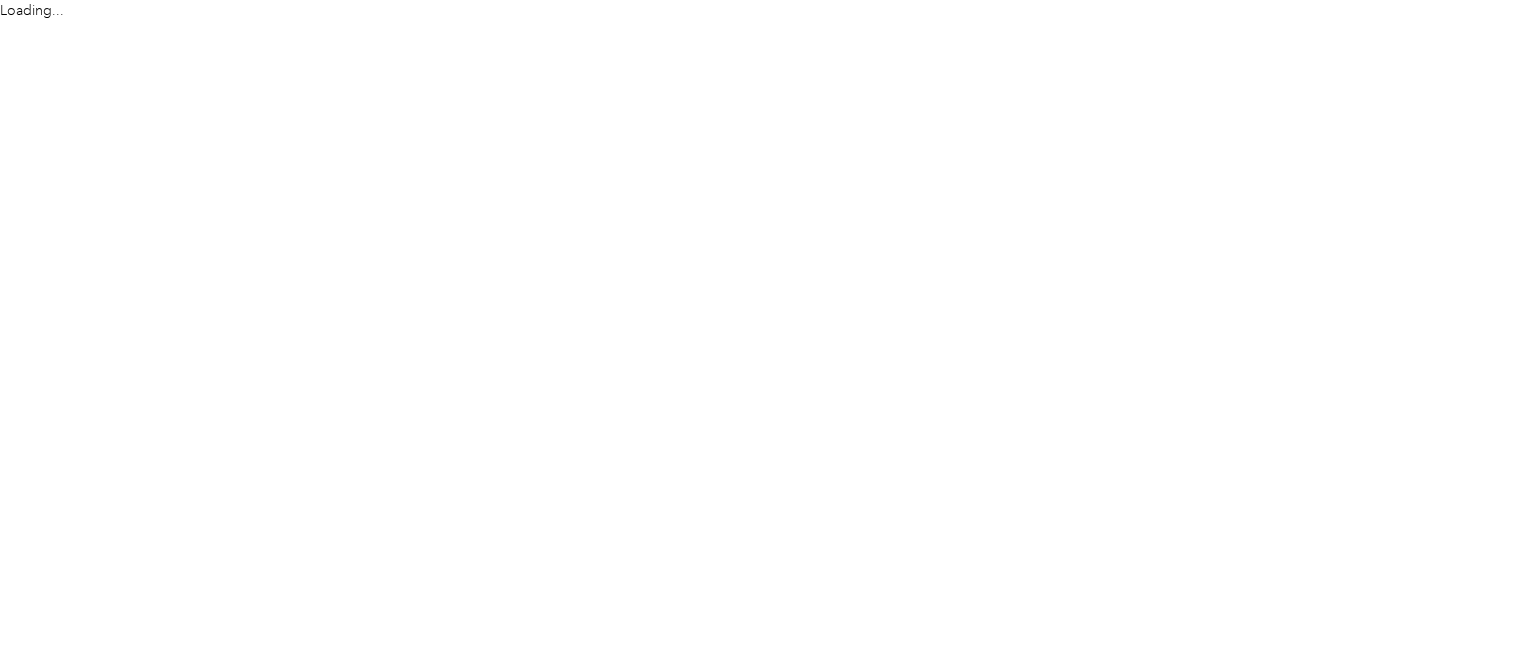 scroll, scrollTop: 0, scrollLeft: 0, axis: both 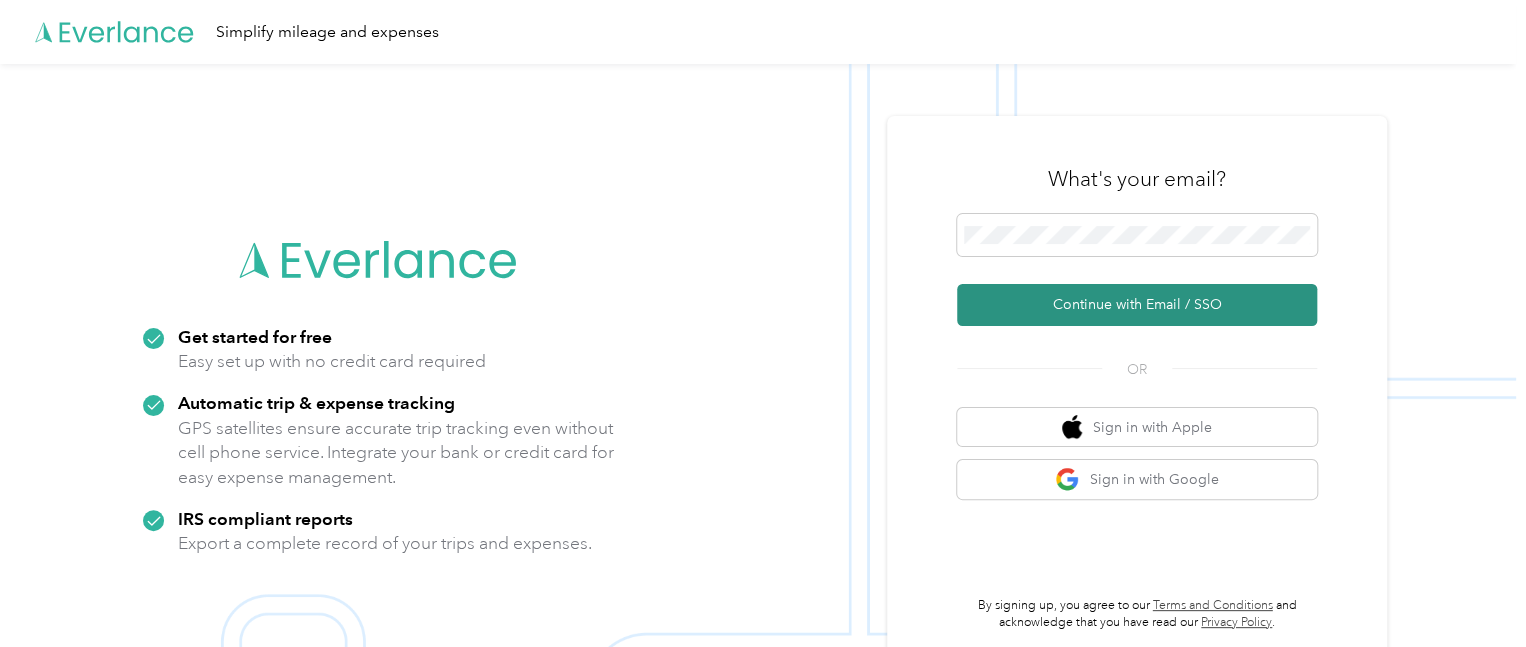 click on "Continue with Email / SSO" at bounding box center [1137, 305] 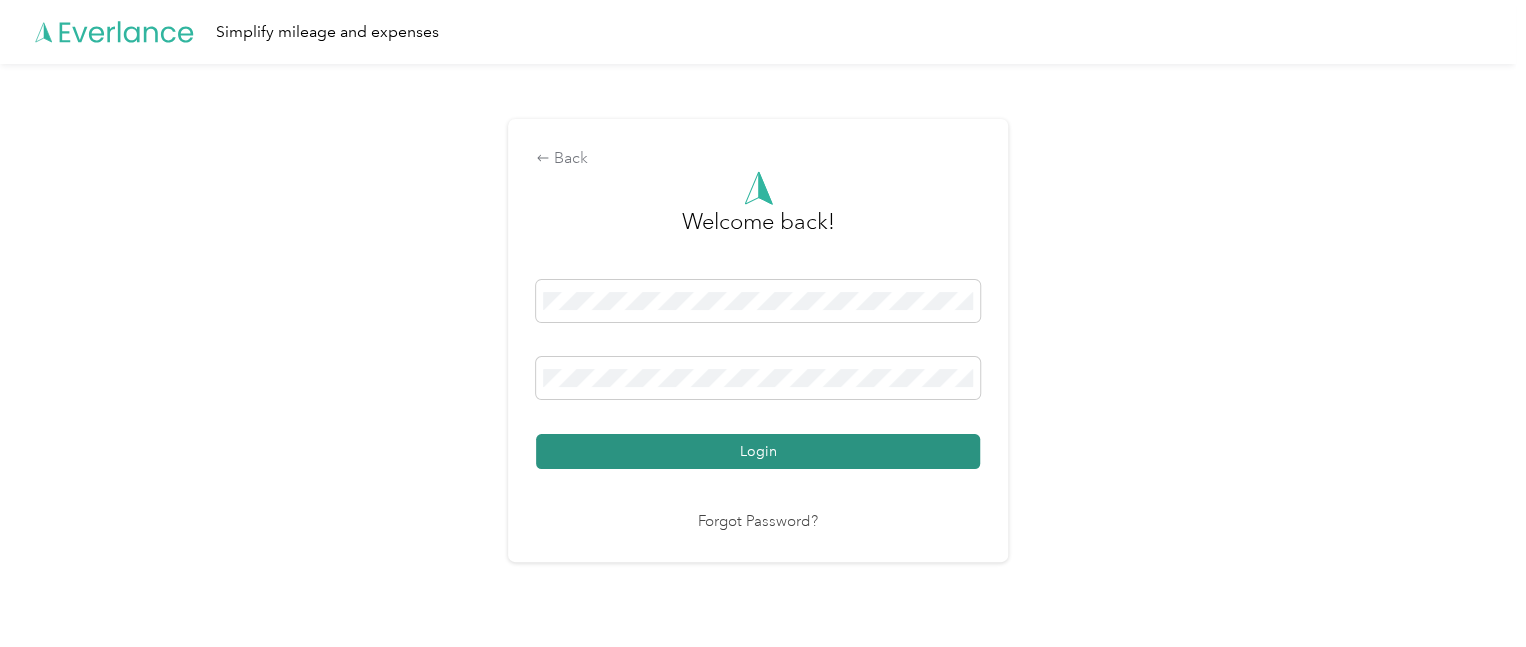 click on "Login" at bounding box center (758, 451) 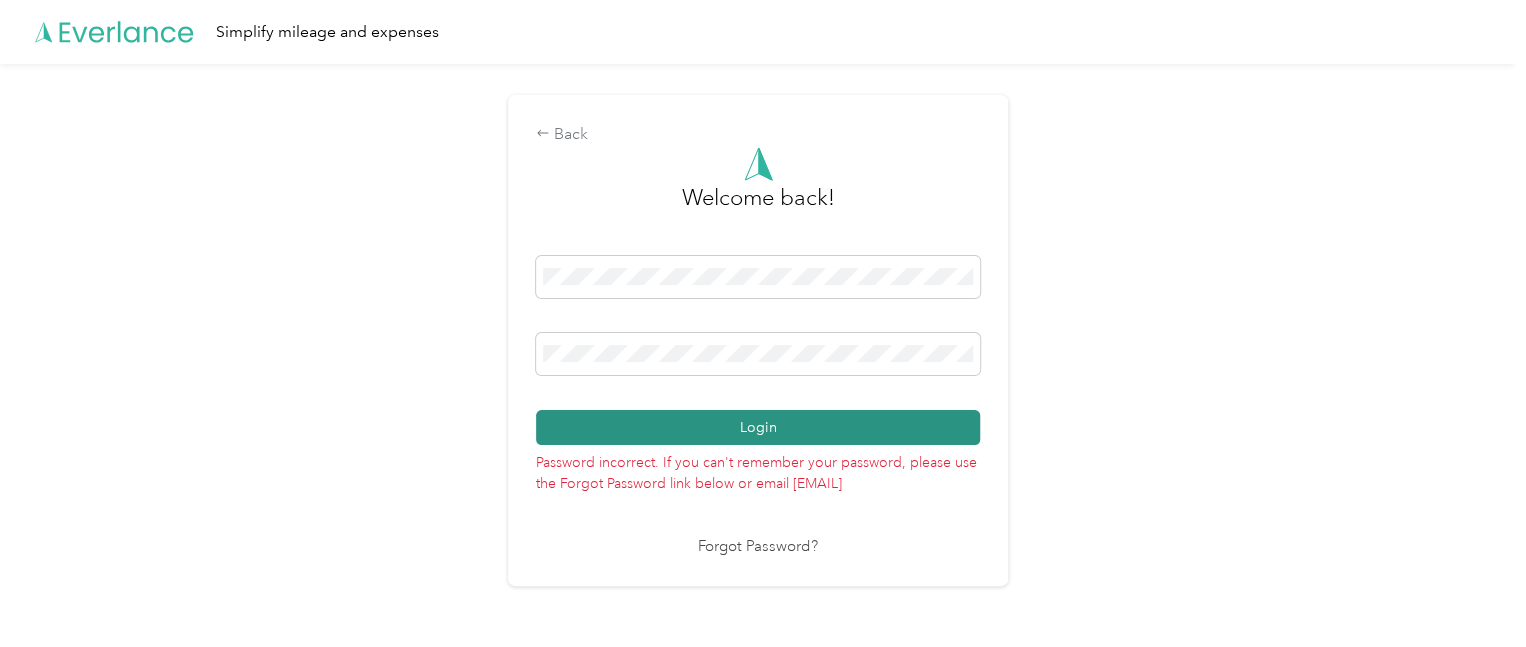 click on "Login" at bounding box center (758, 427) 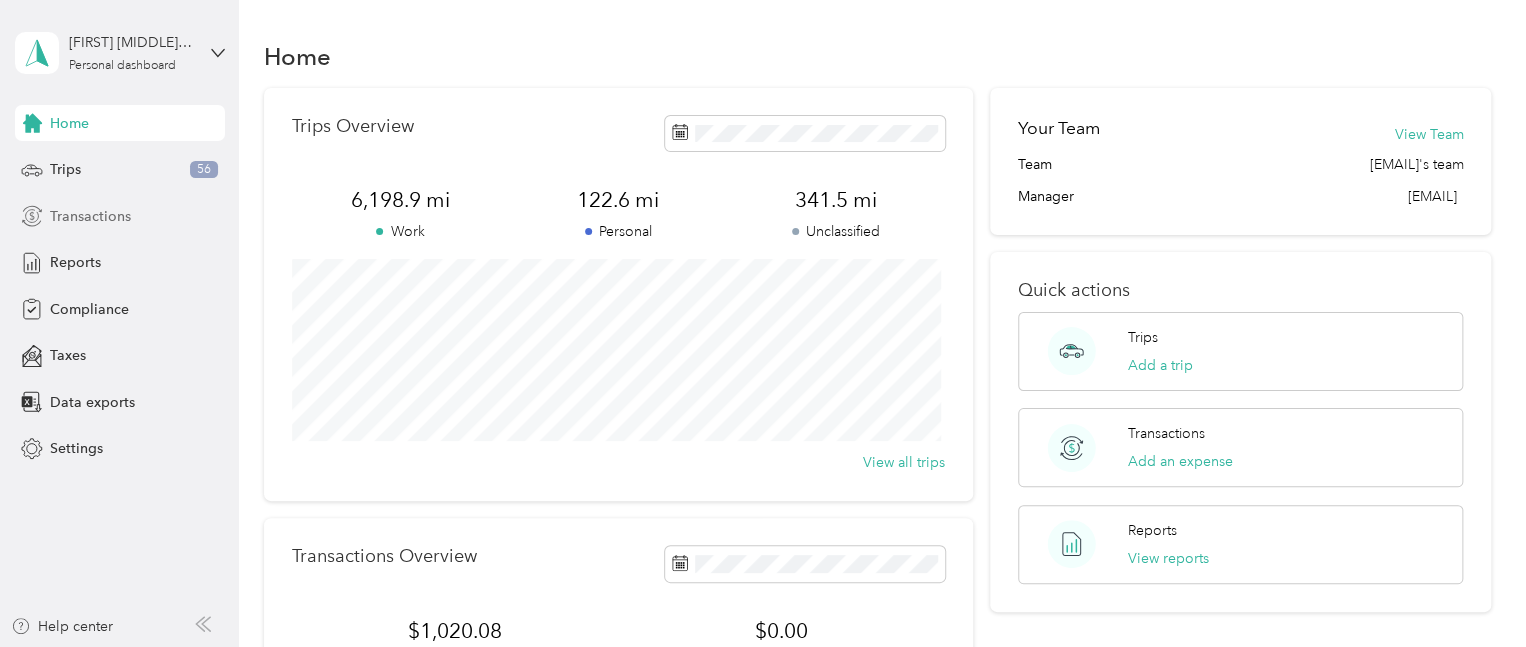 click on "Transactions" at bounding box center [90, 216] 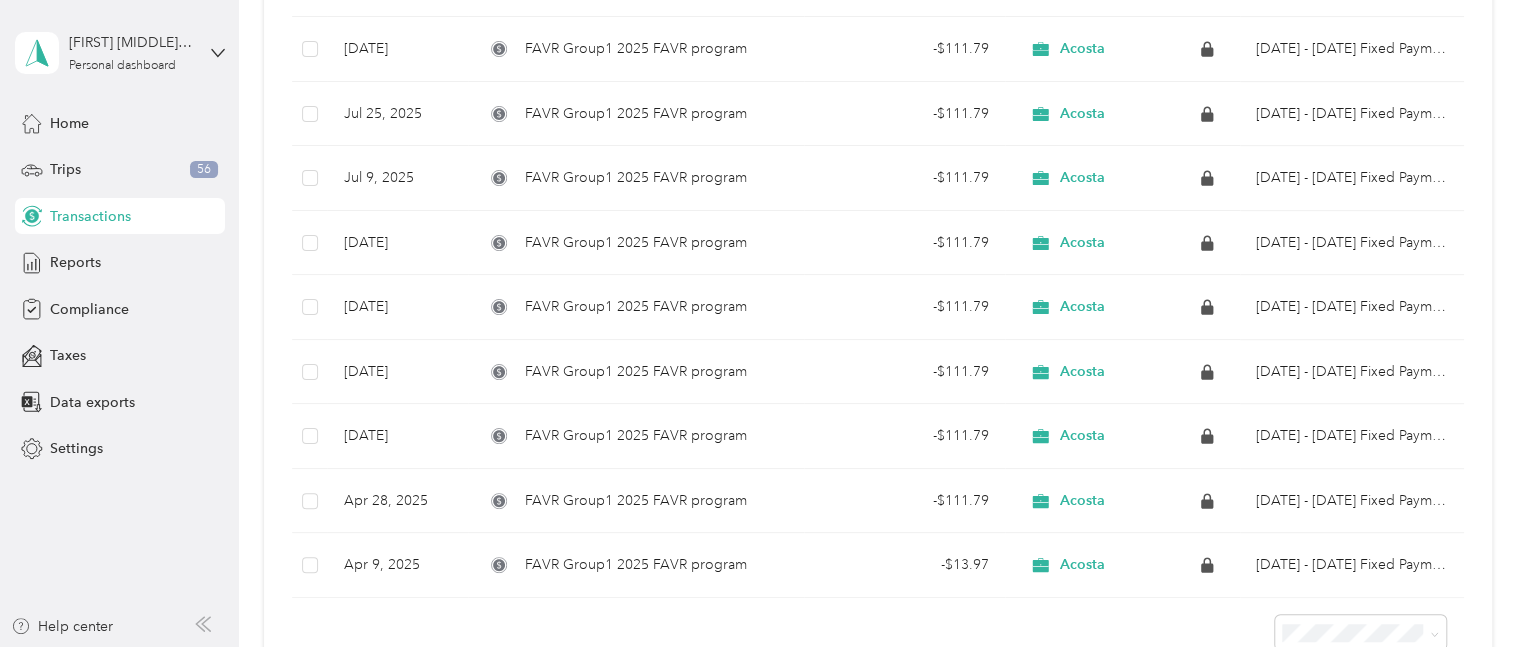 scroll, scrollTop: 413, scrollLeft: 0, axis: vertical 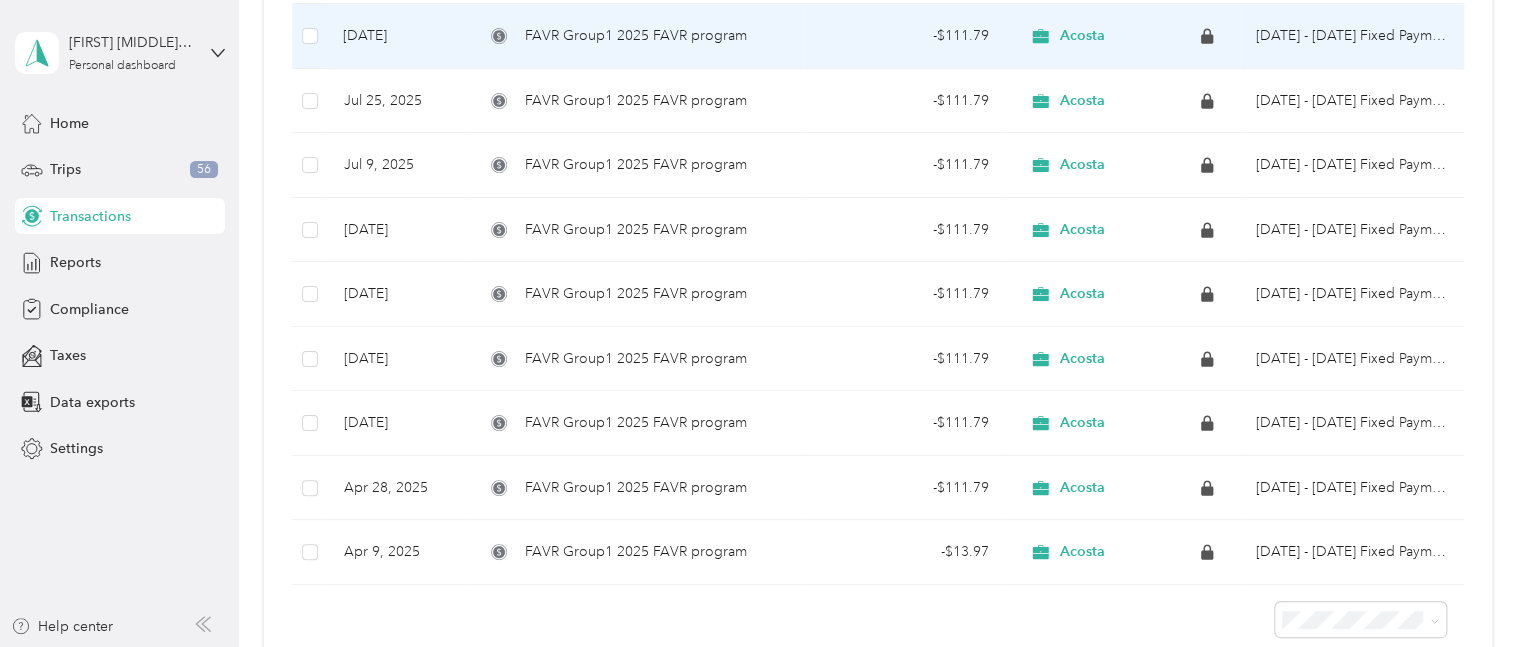 click on "FAVR Group1 2025 FAVR program" at bounding box center [636, 36] 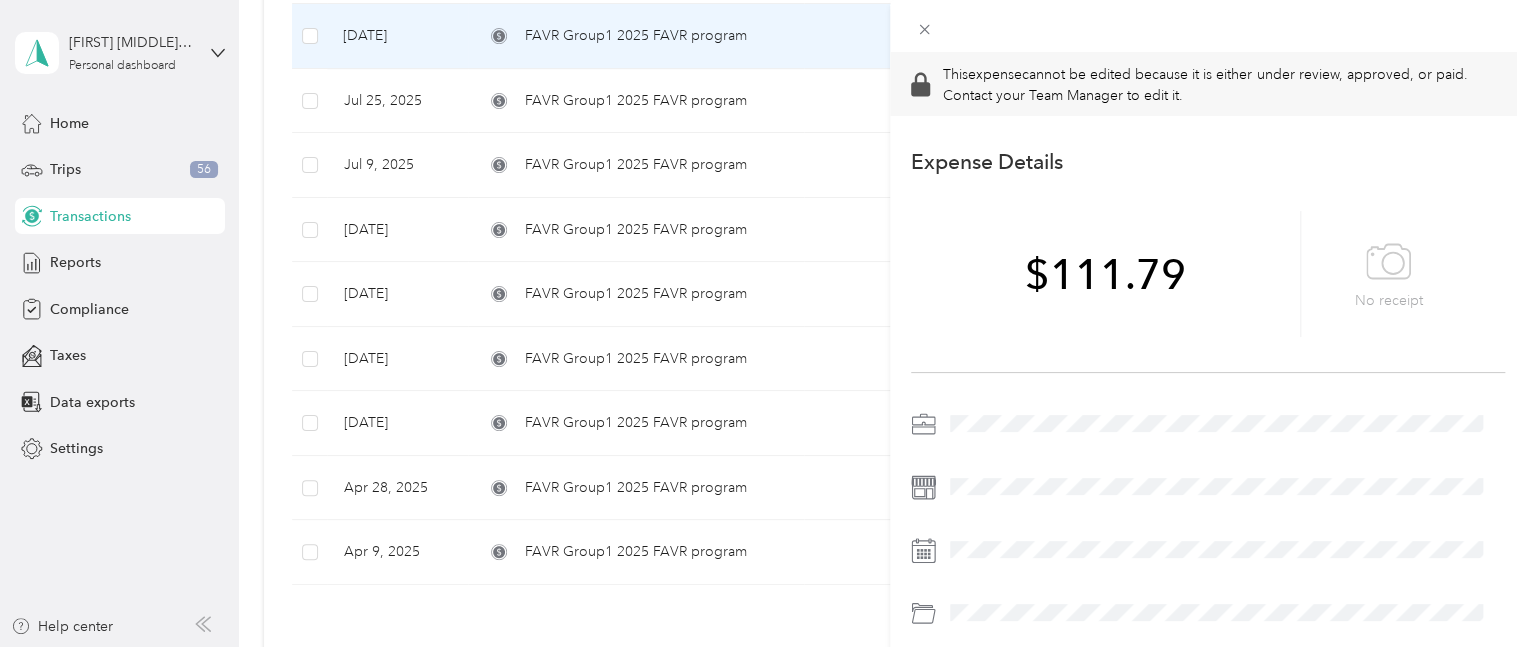 click 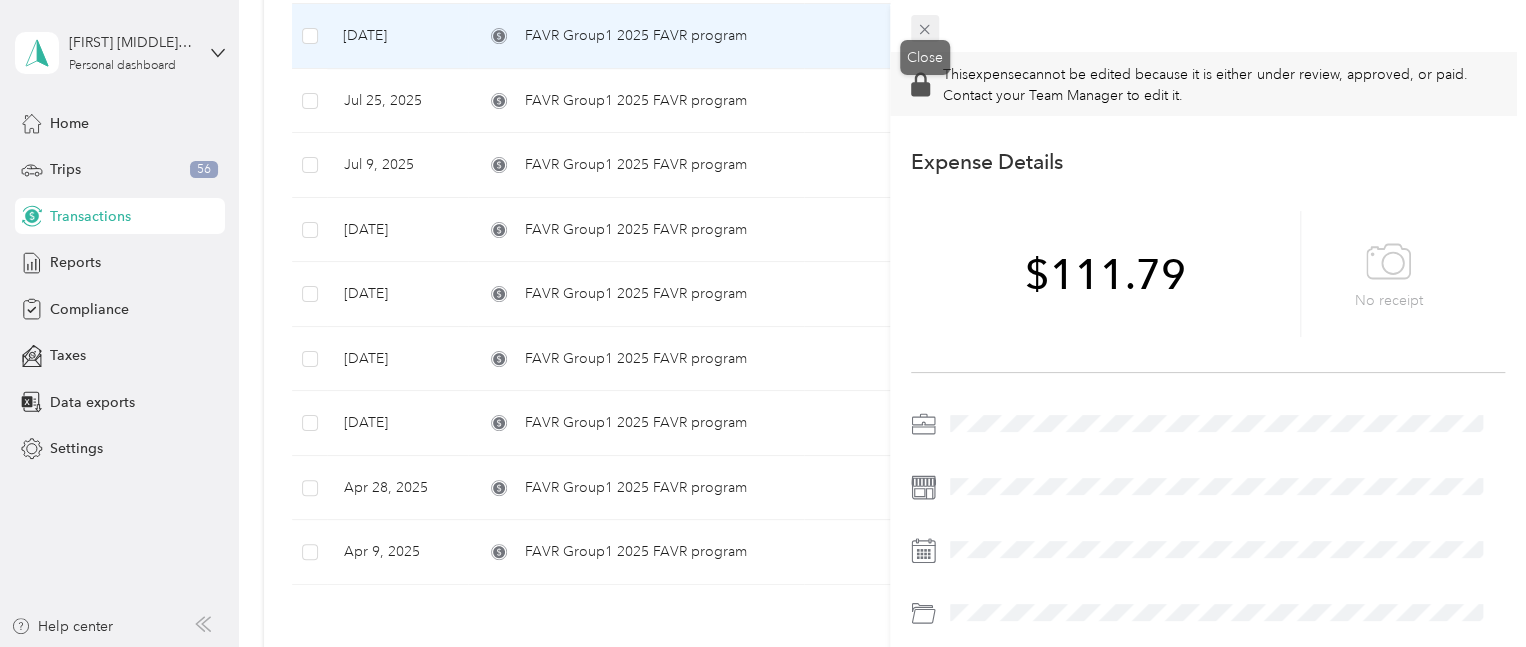 click 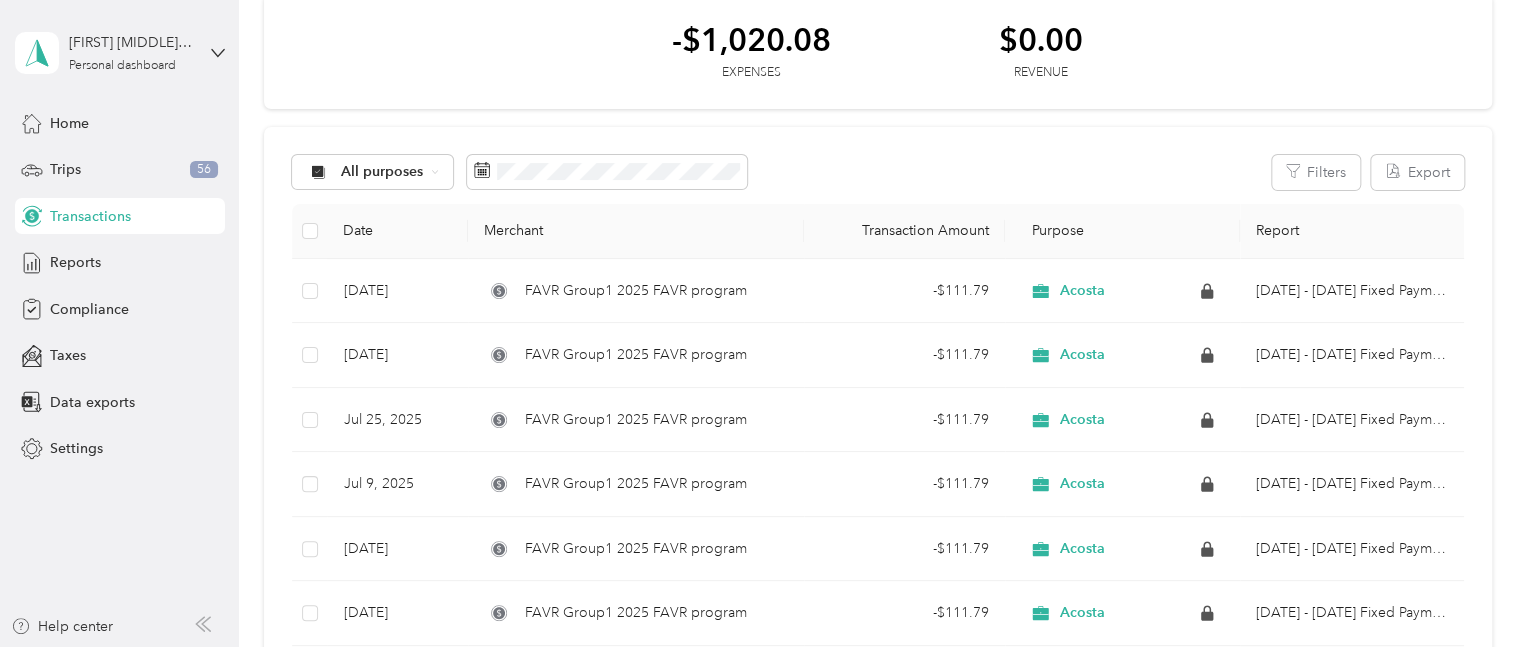 scroll, scrollTop: 91, scrollLeft: 0, axis: vertical 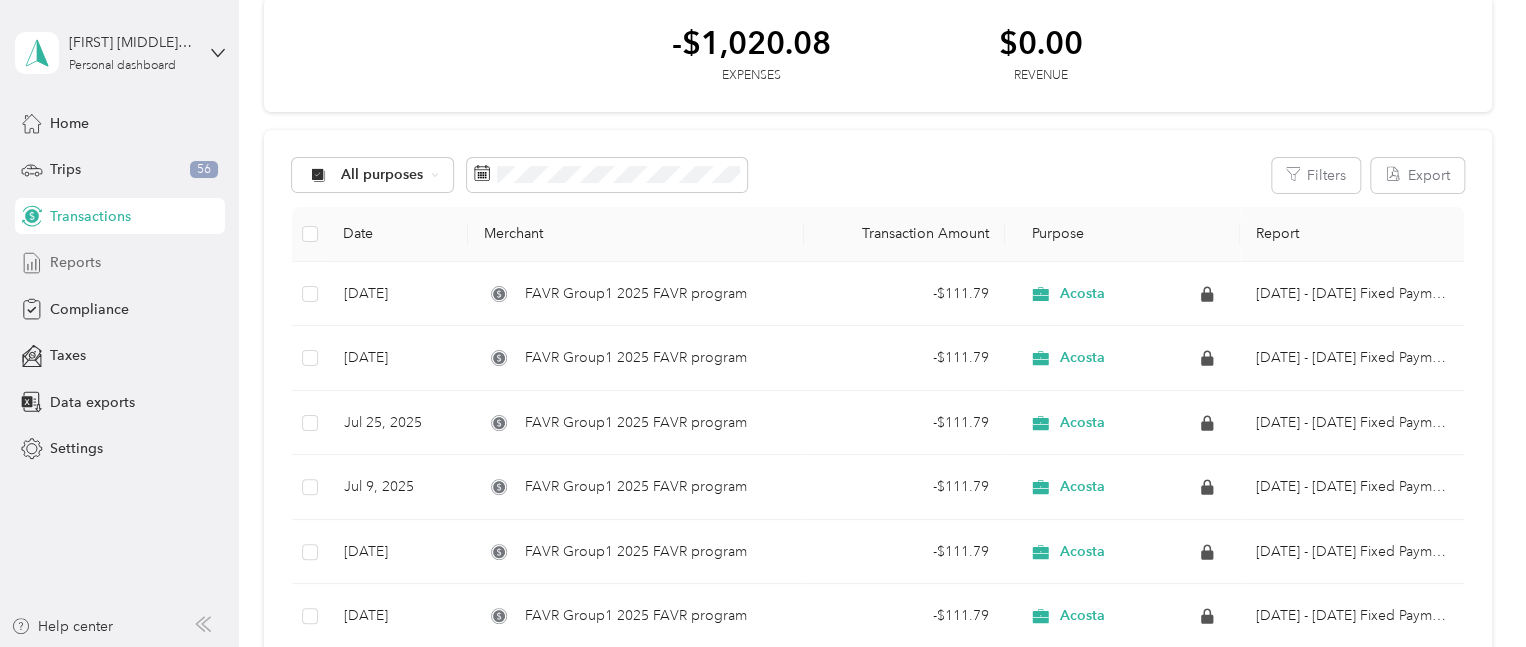 click on "Reports" at bounding box center (75, 262) 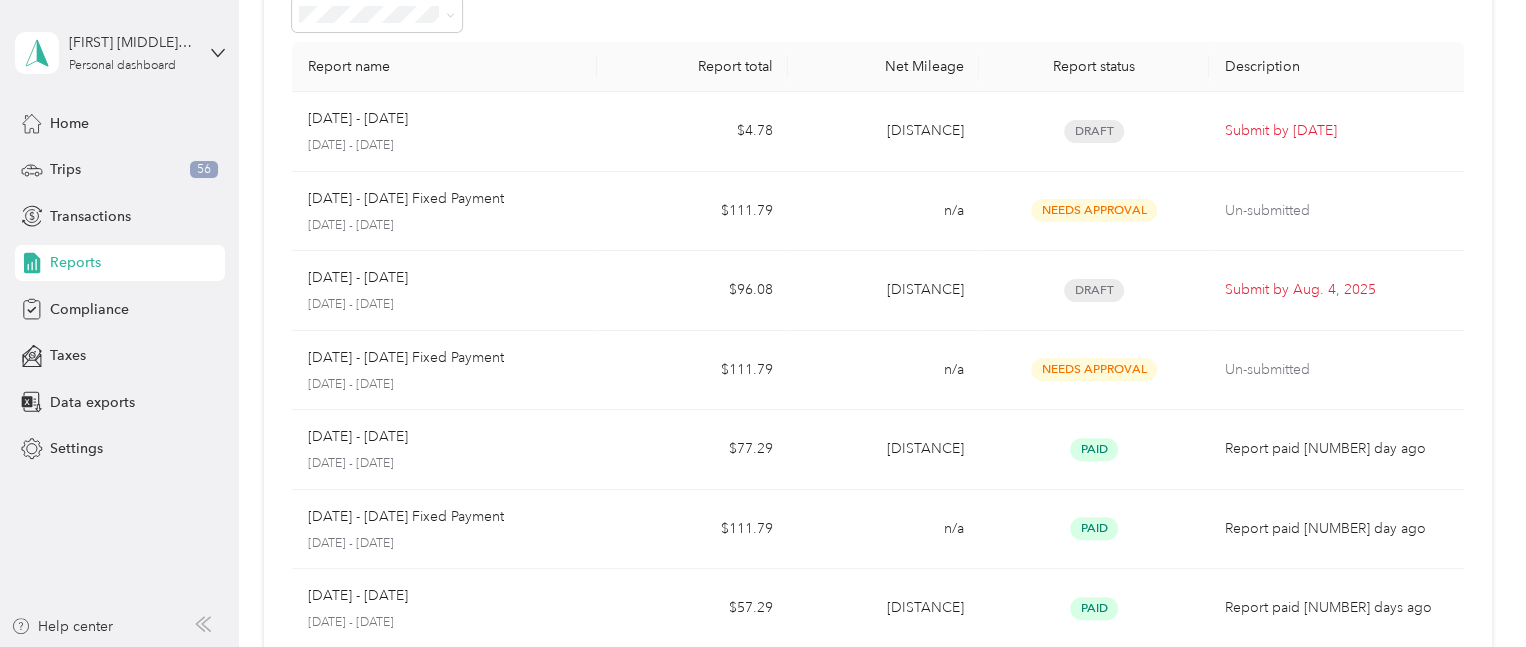 scroll, scrollTop: 121, scrollLeft: 0, axis: vertical 